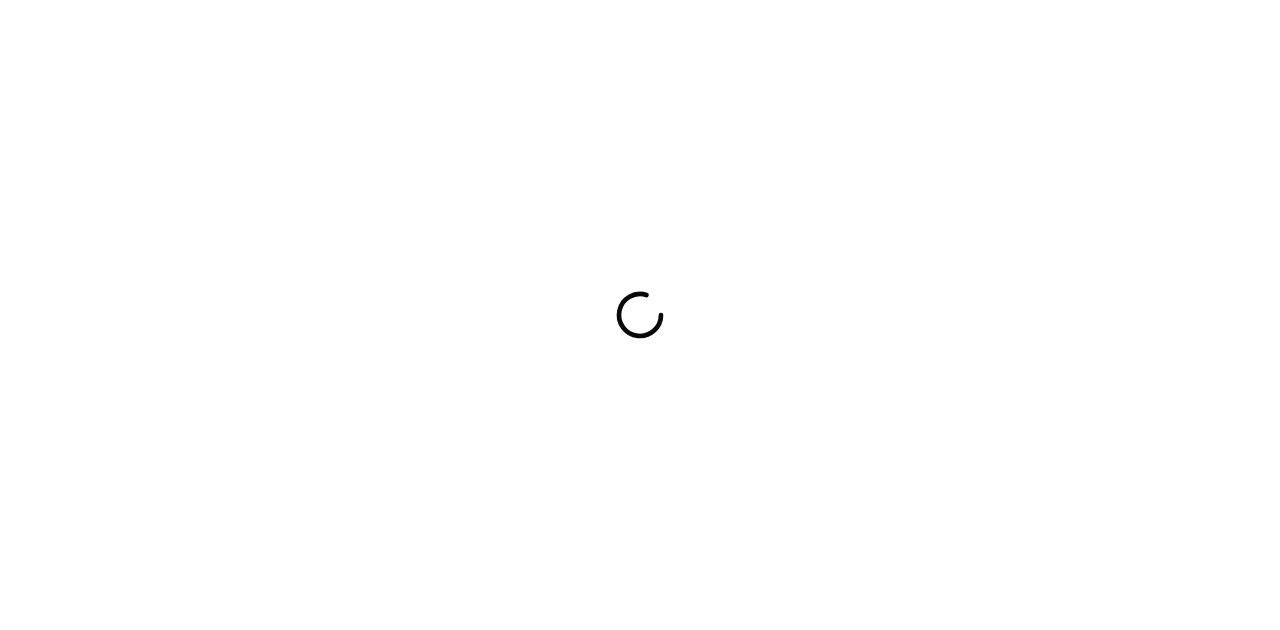 scroll, scrollTop: 0, scrollLeft: 0, axis: both 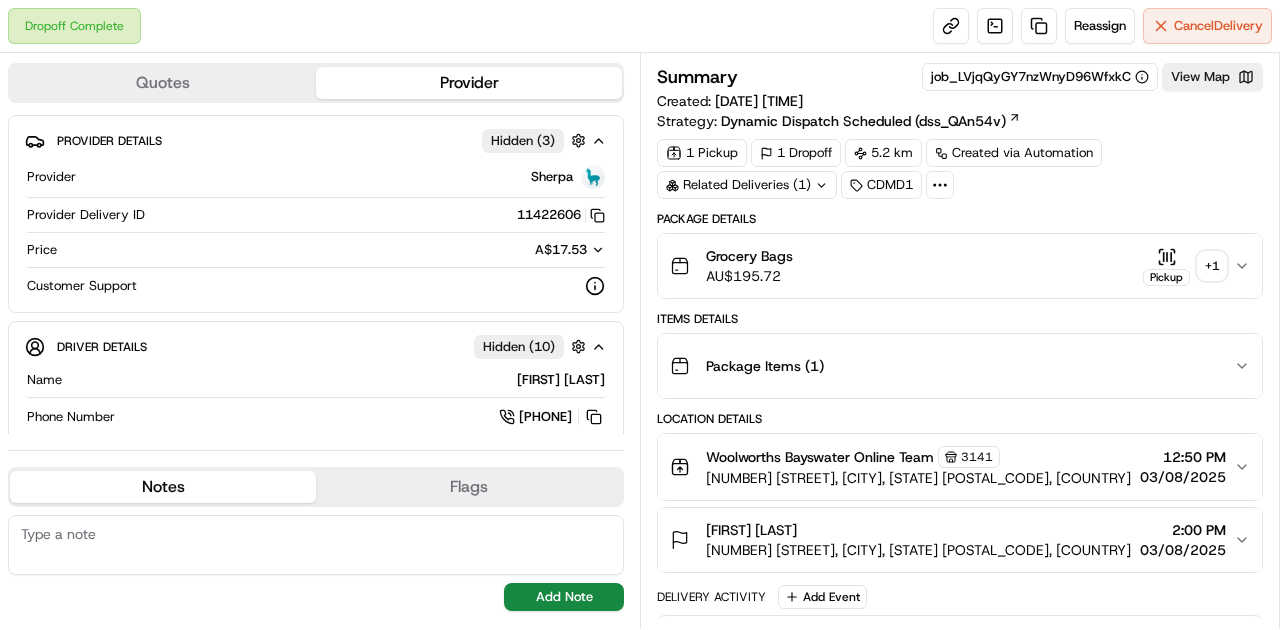 click on "Grocery Bags AU$ 195.72 Pickup + 1" at bounding box center [960, 266] 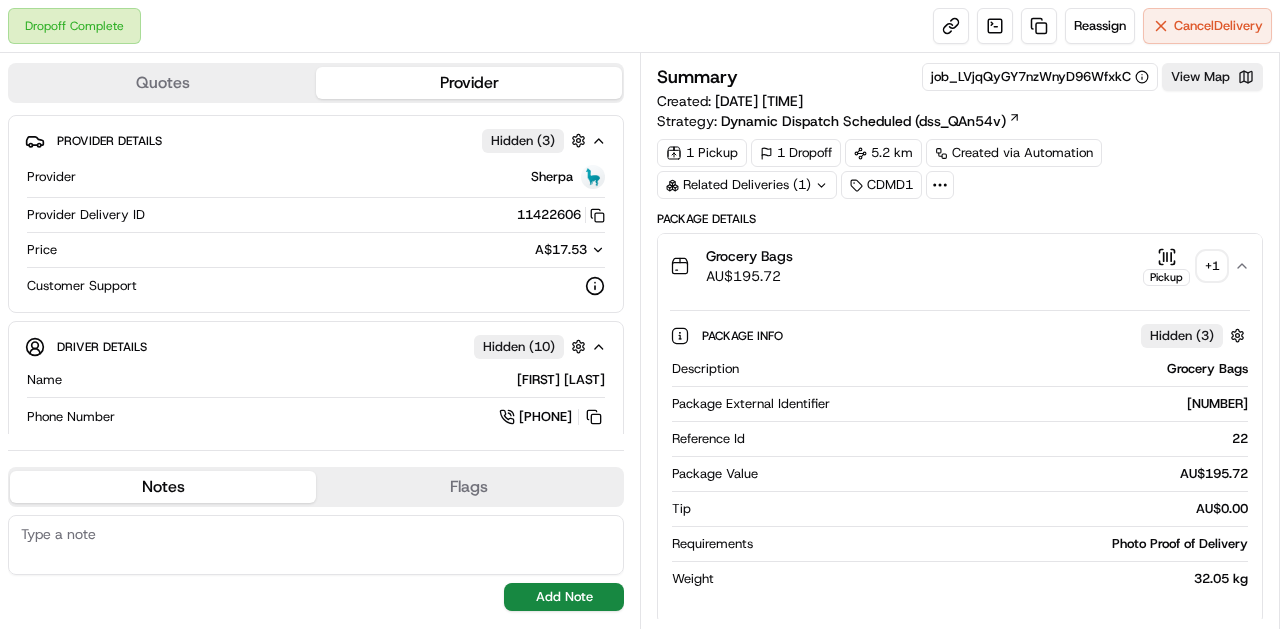 click 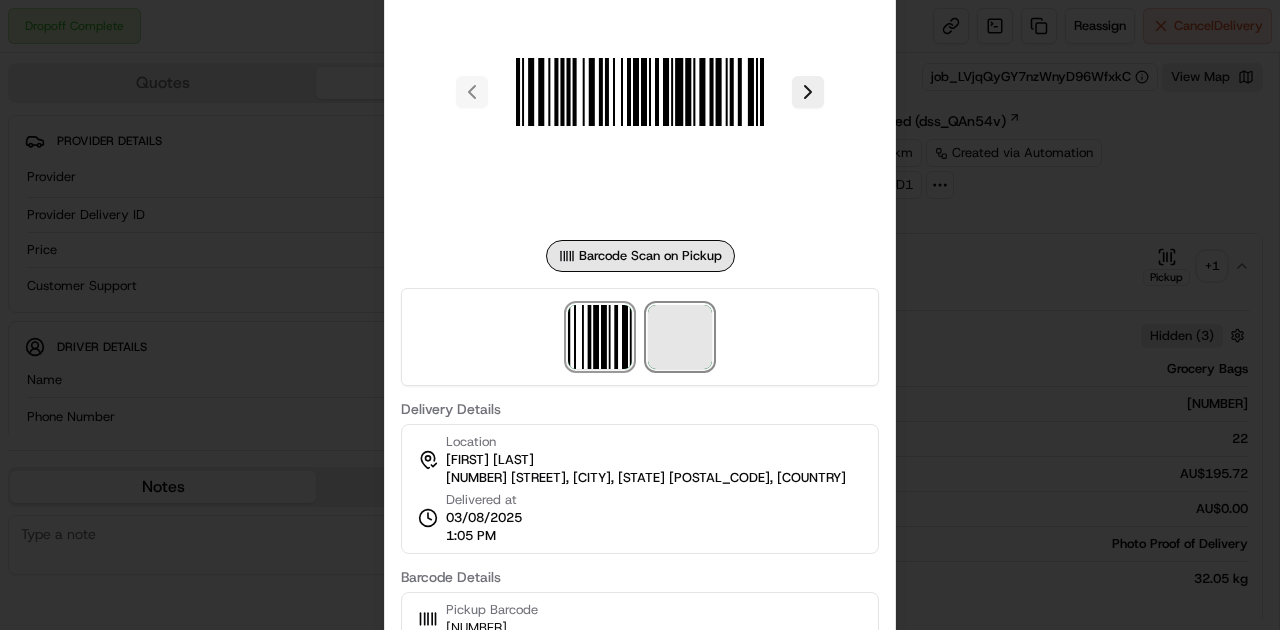 click at bounding box center (680, 337) 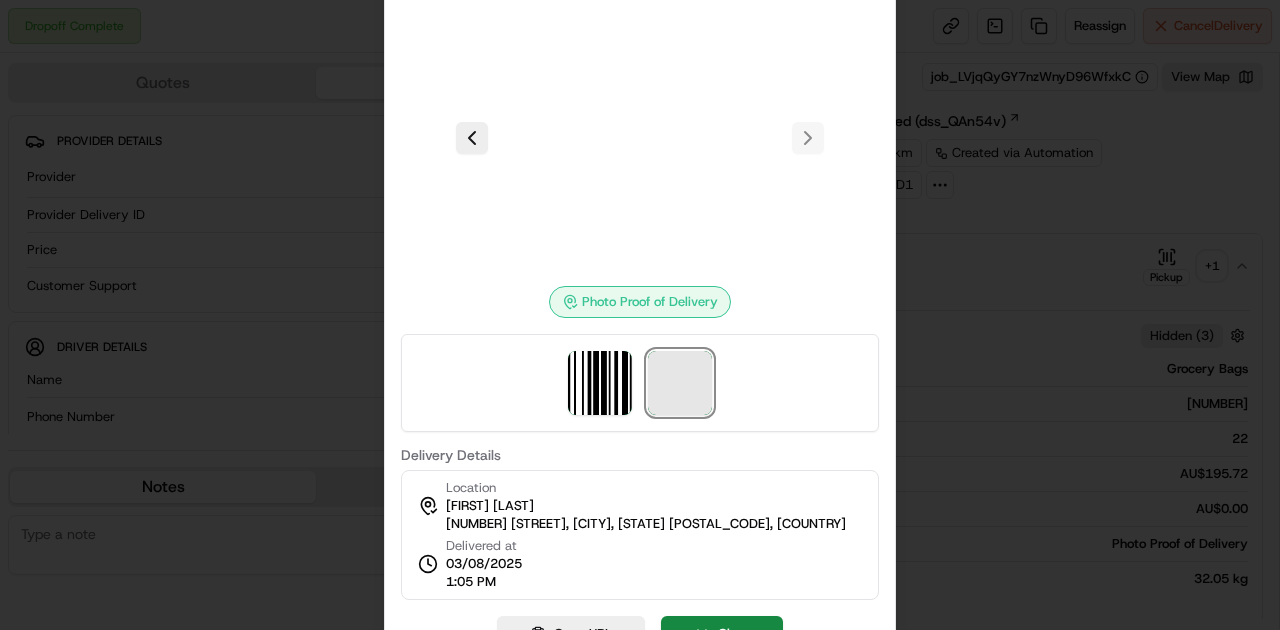 click at bounding box center [680, 383] 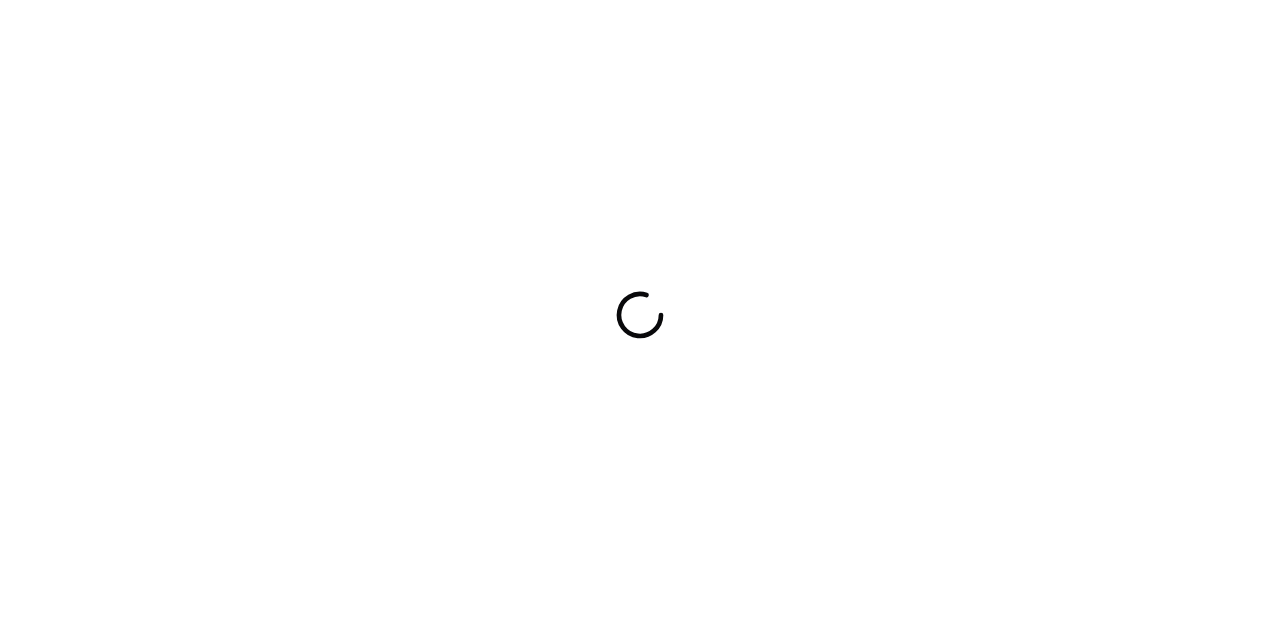 scroll, scrollTop: 0, scrollLeft: 0, axis: both 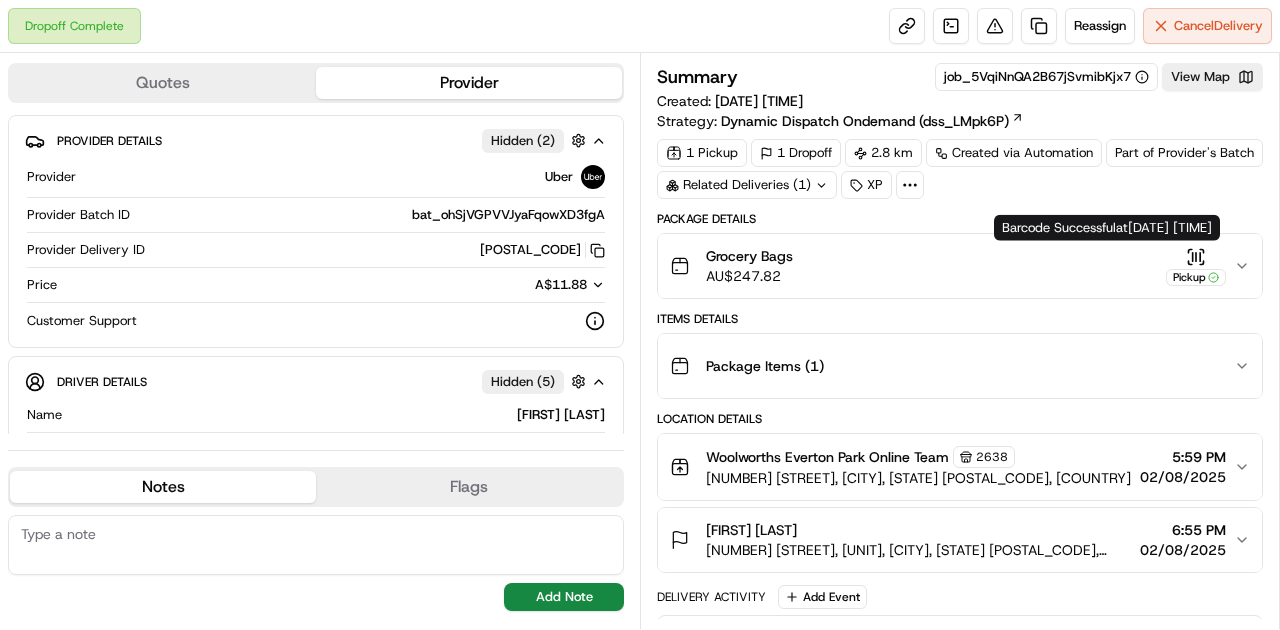 click 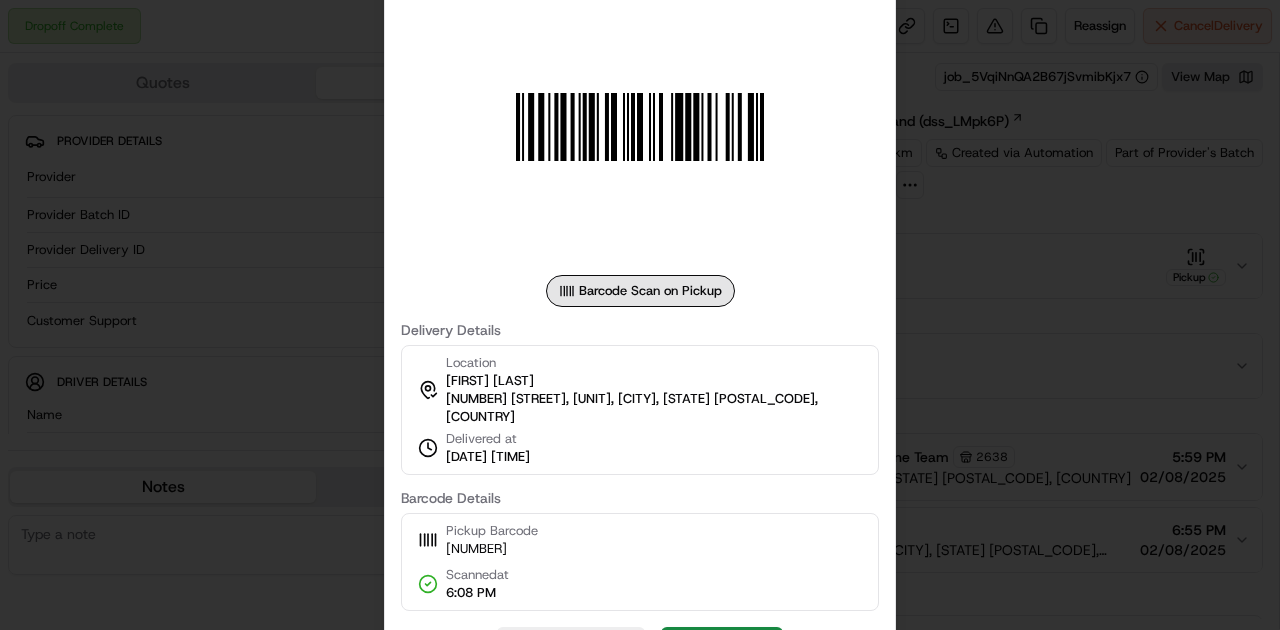 click at bounding box center (640, 315) 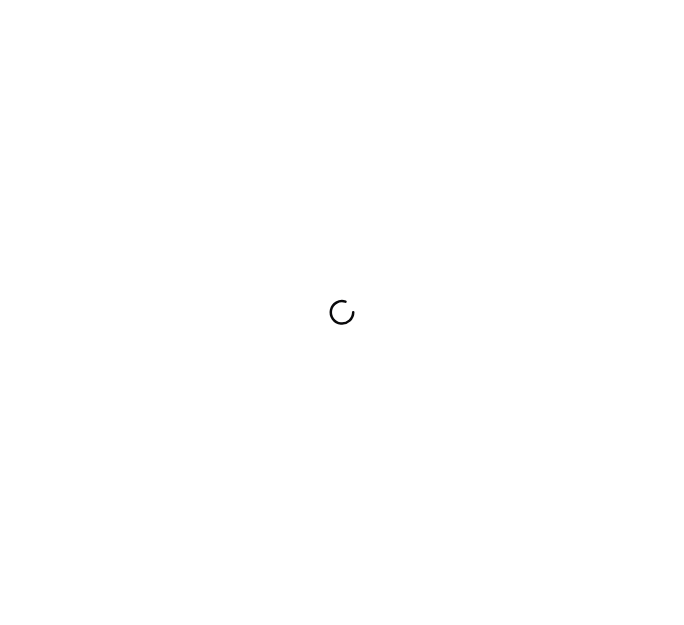 scroll, scrollTop: 0, scrollLeft: 0, axis: both 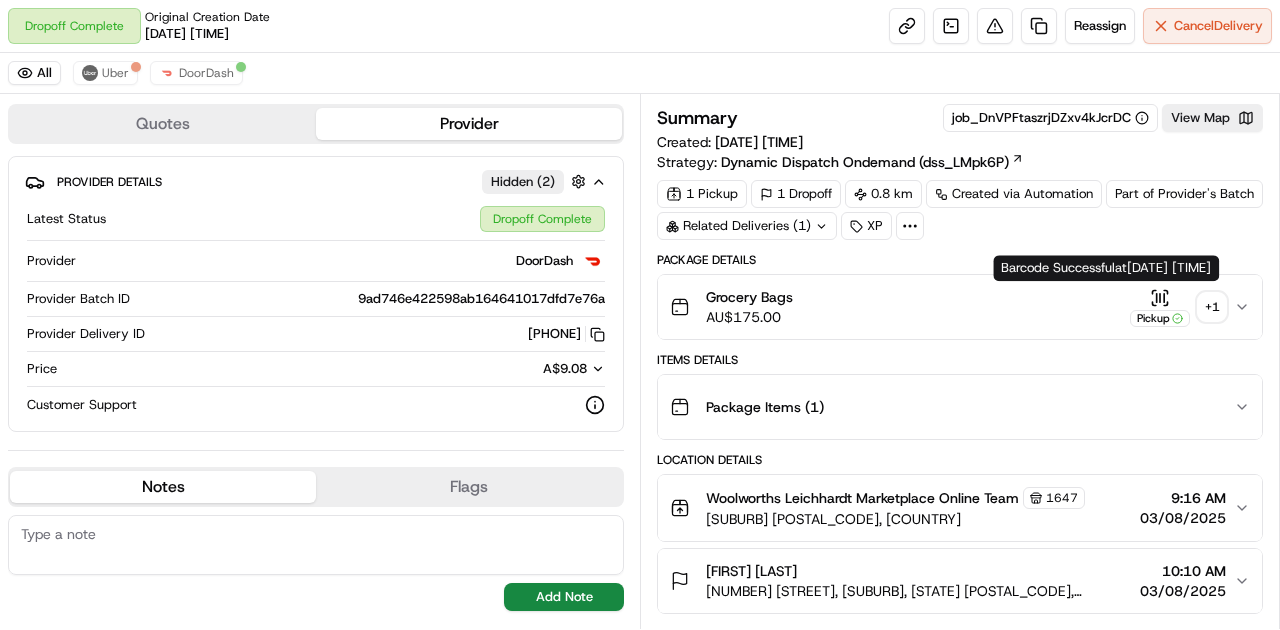 click 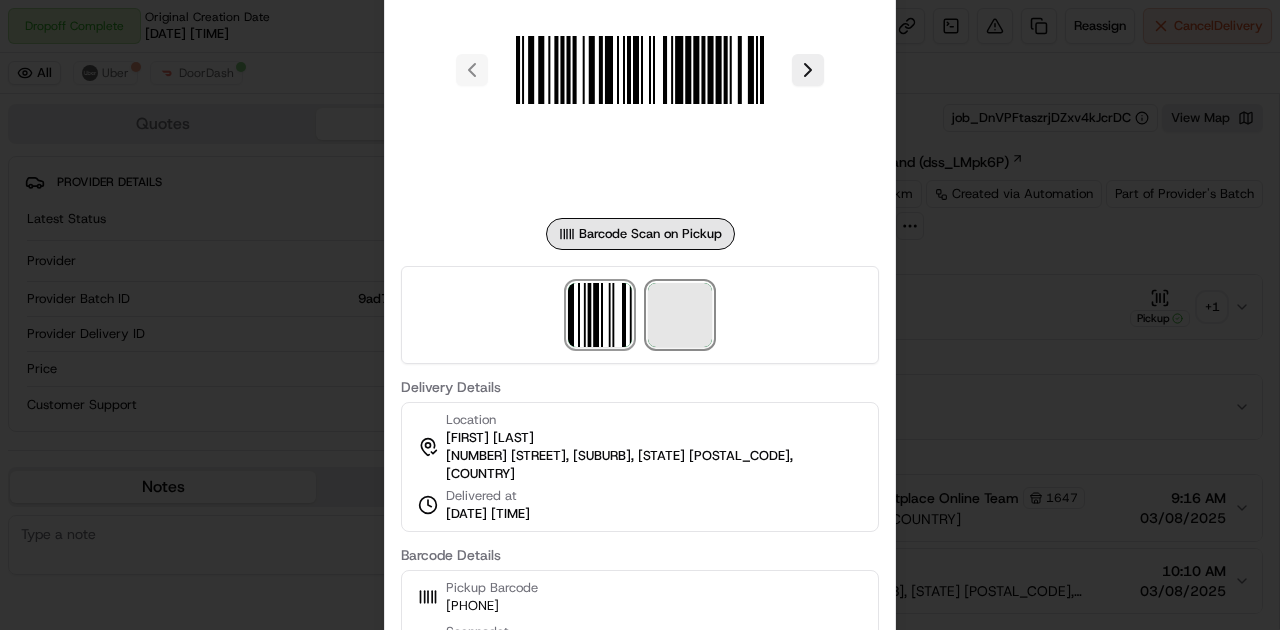 click at bounding box center [680, 315] 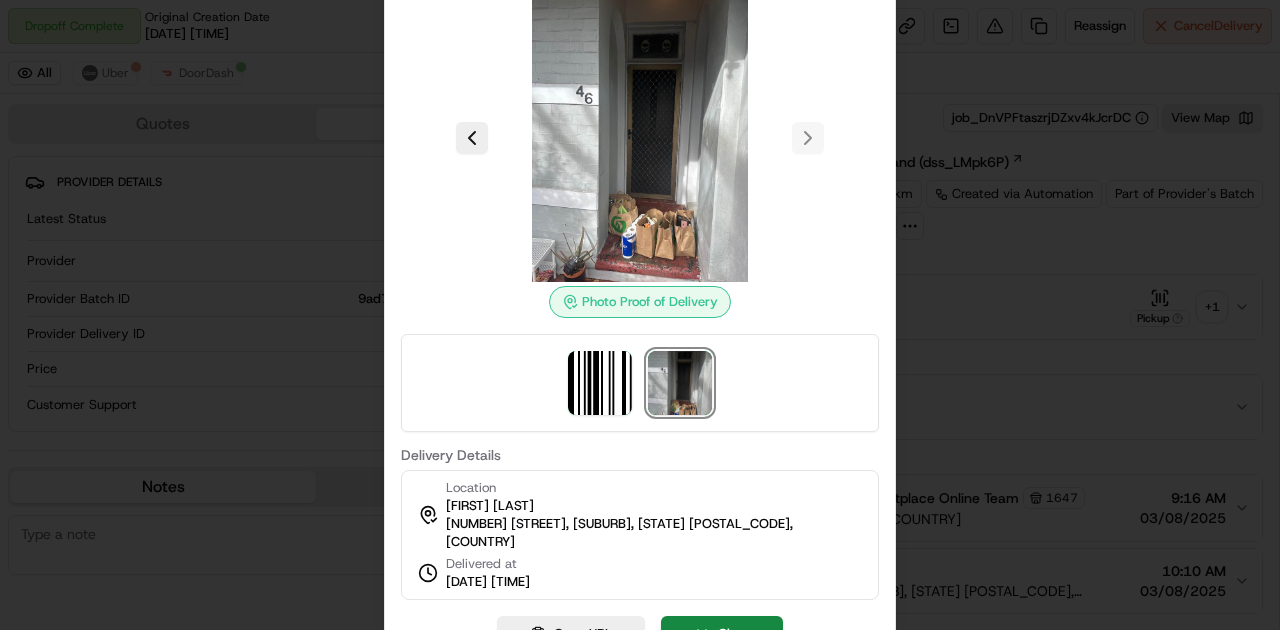 click at bounding box center [680, 383] 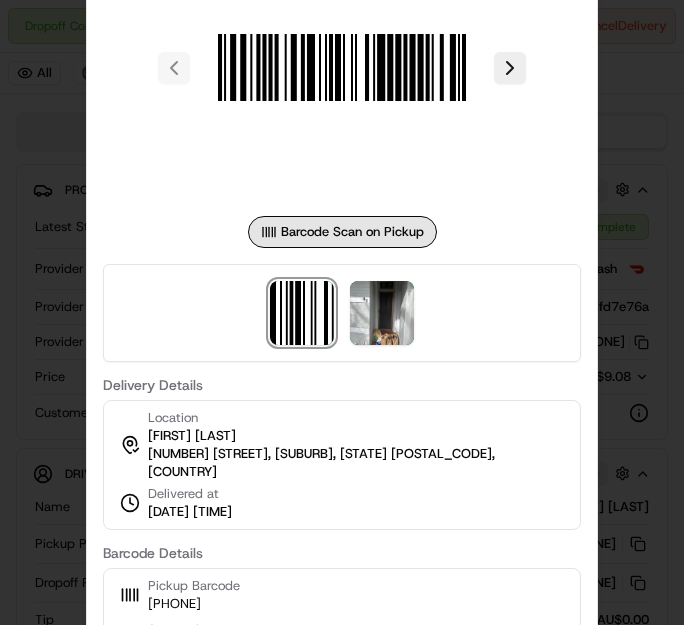 click at bounding box center (342, 312) 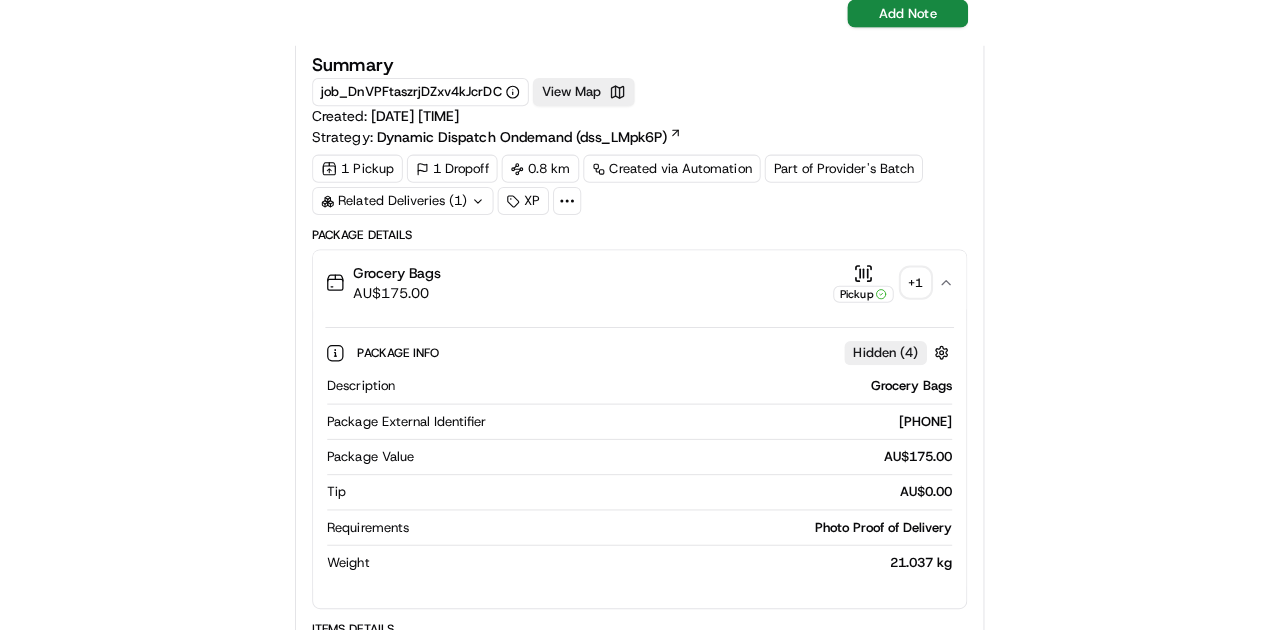 scroll, scrollTop: 0, scrollLeft: 0, axis: both 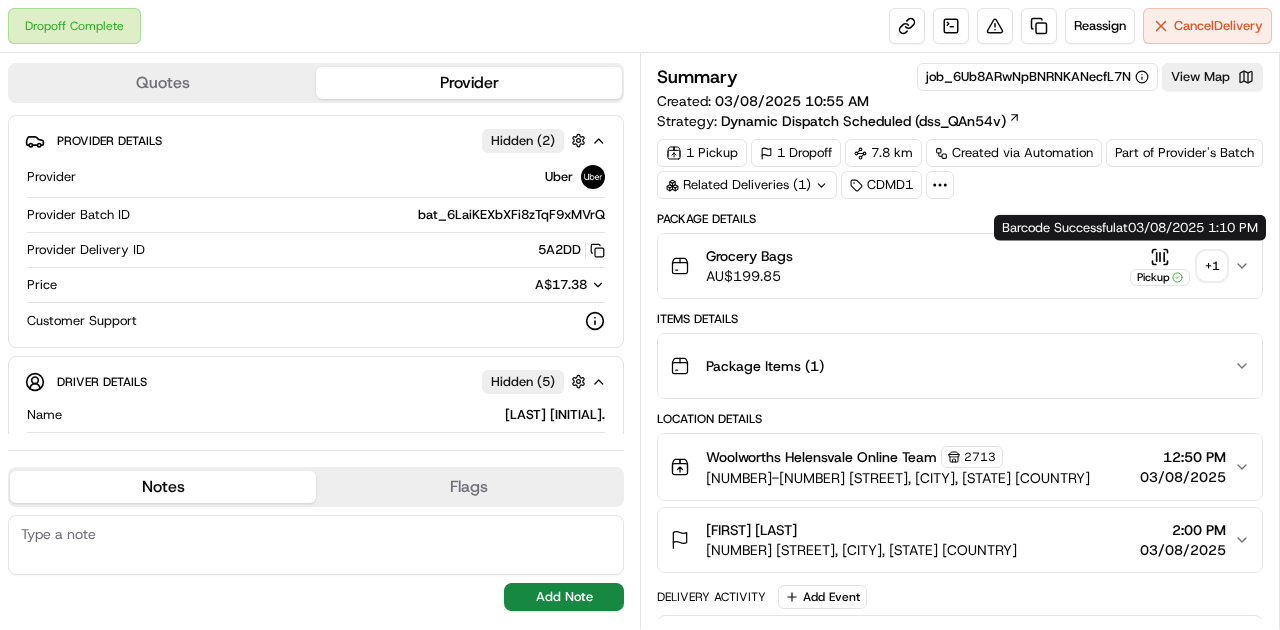 click 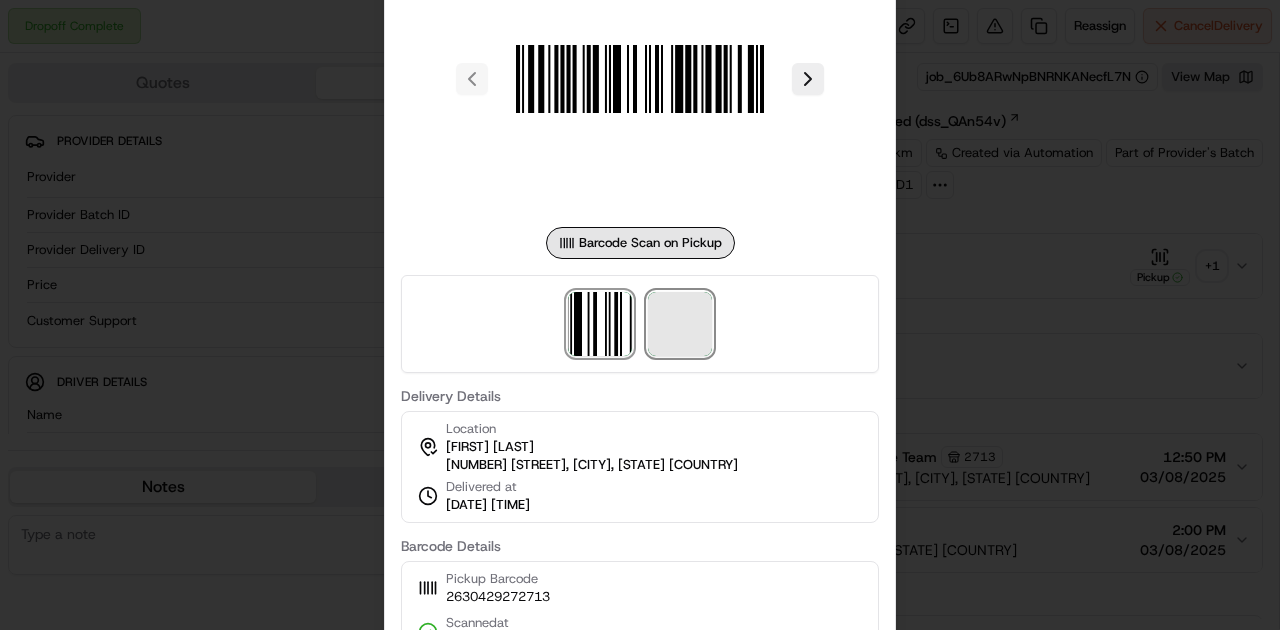 click at bounding box center (680, 324) 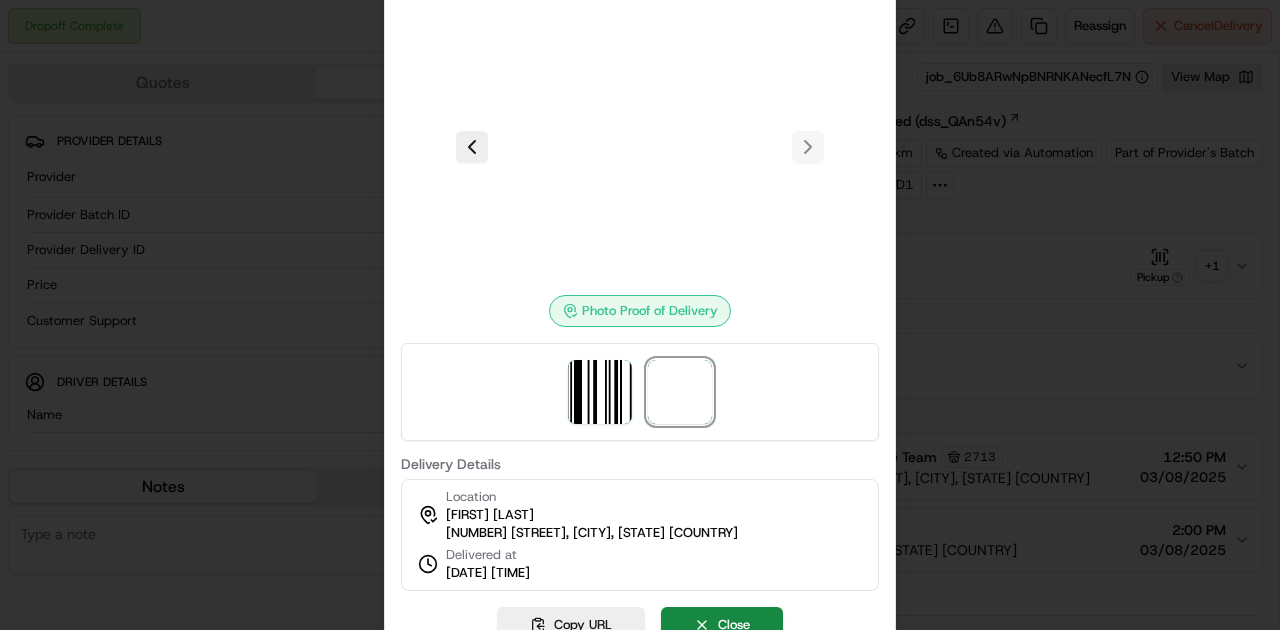 click at bounding box center (640, 147) 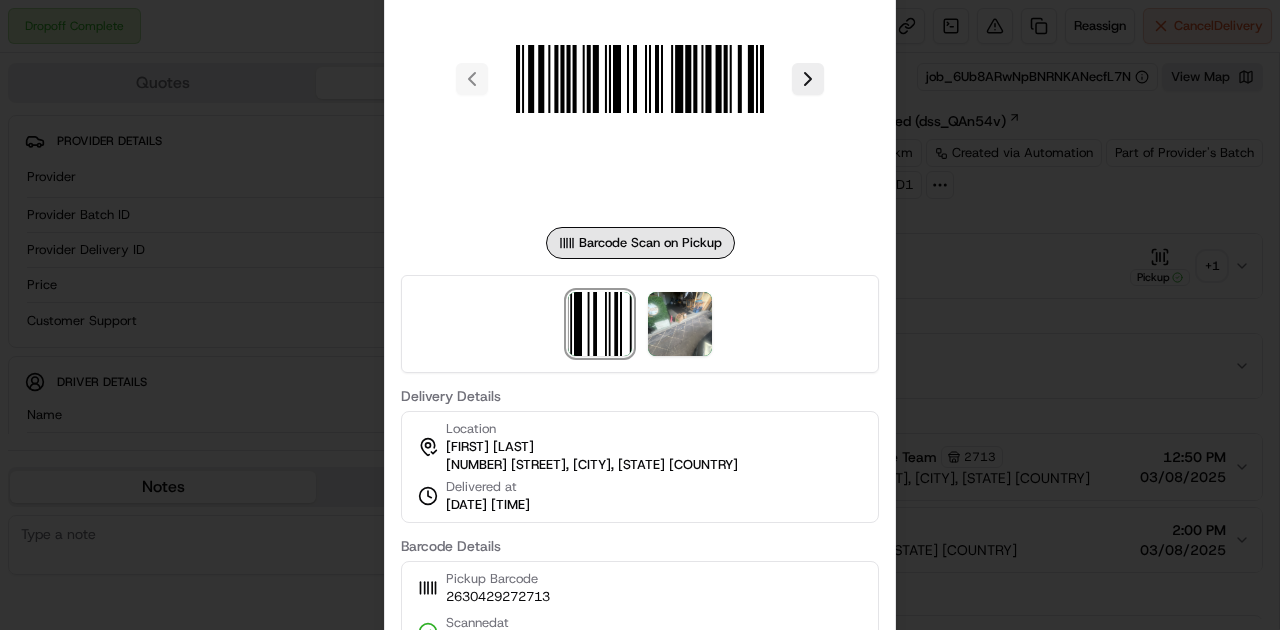 click at bounding box center (640, 315) 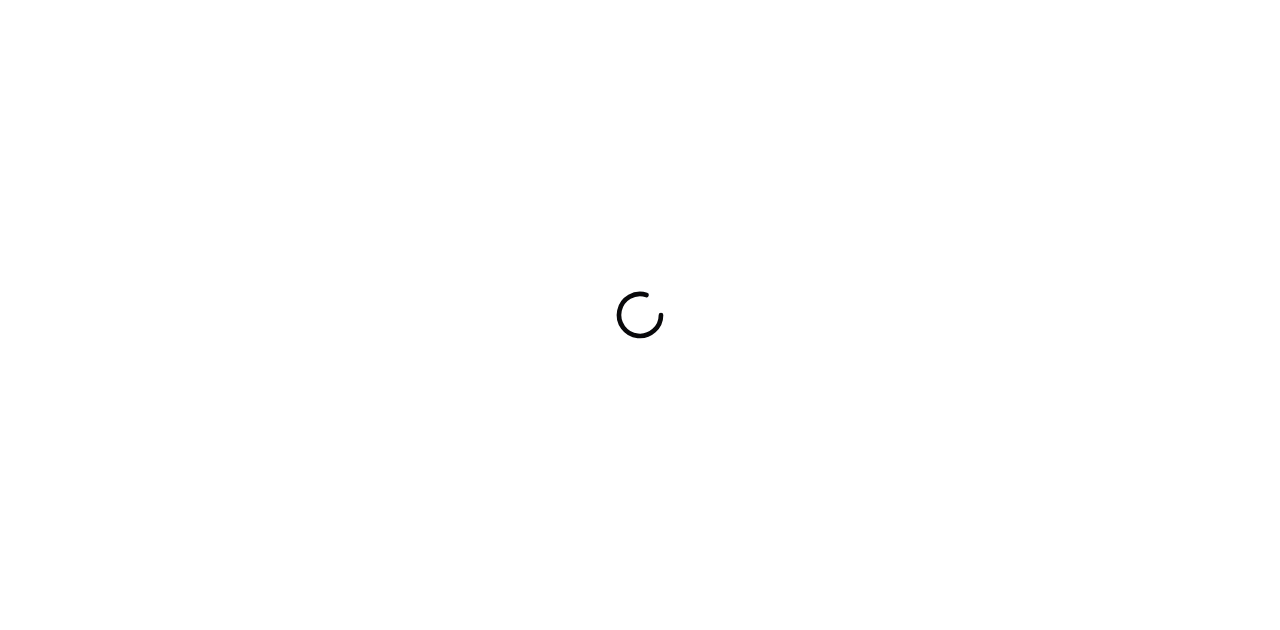 scroll, scrollTop: 0, scrollLeft: 0, axis: both 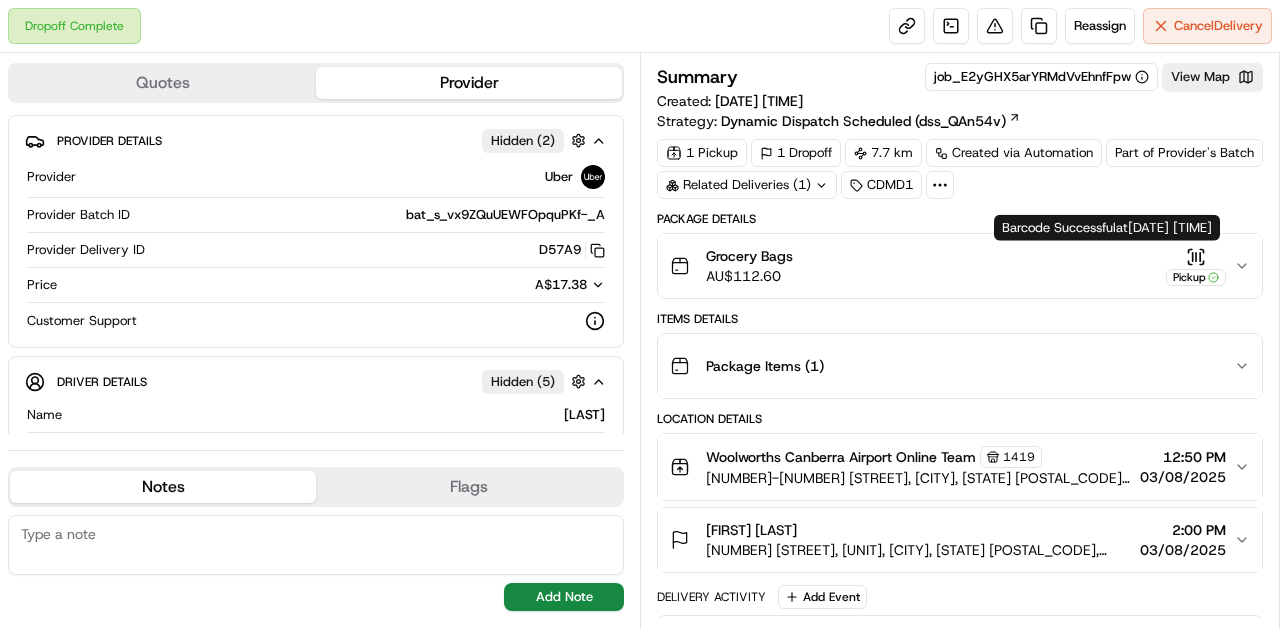click 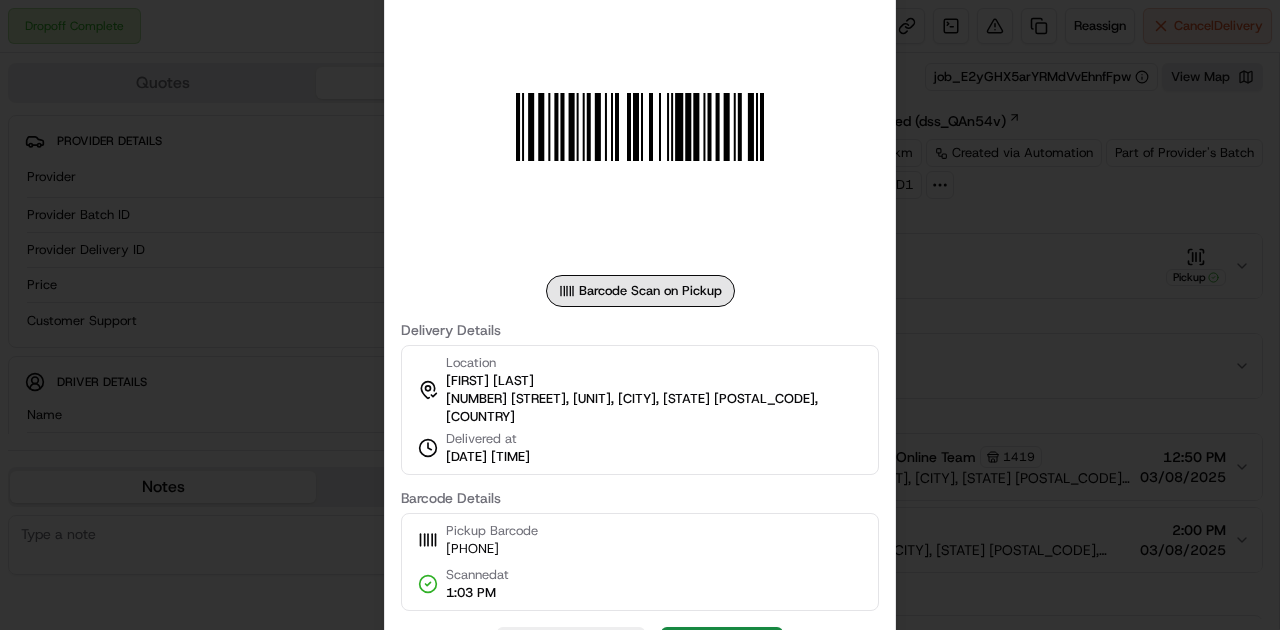 click at bounding box center [640, 315] 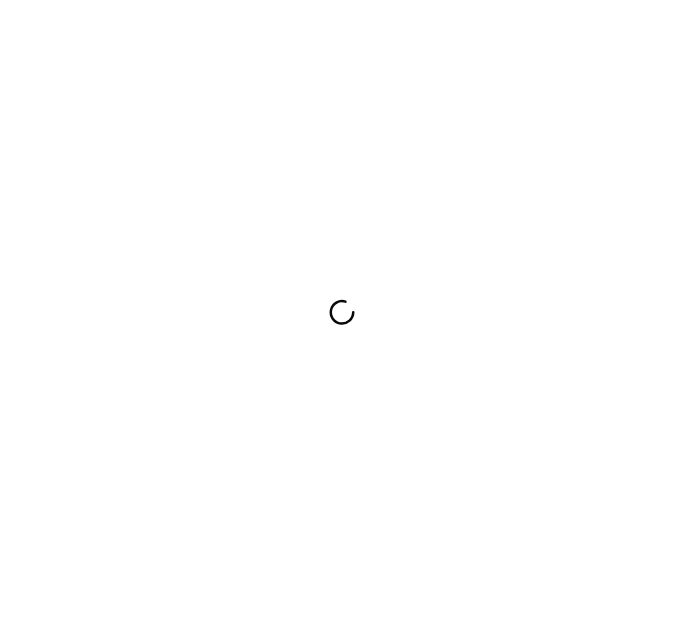 scroll, scrollTop: 0, scrollLeft: 0, axis: both 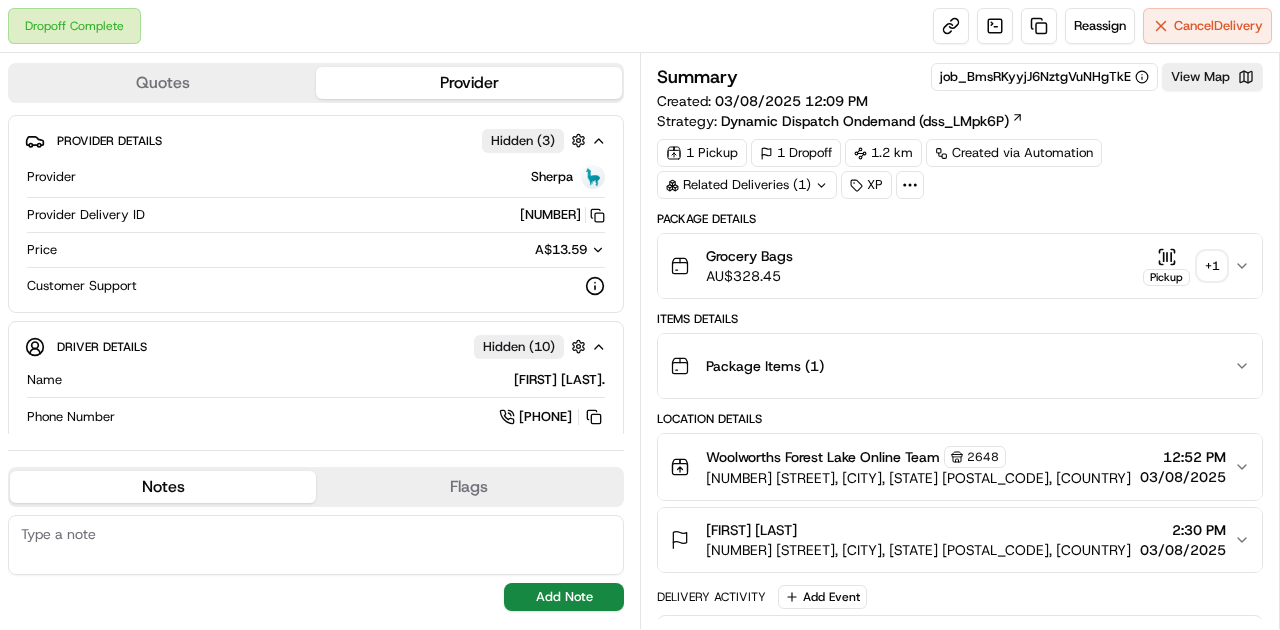 click 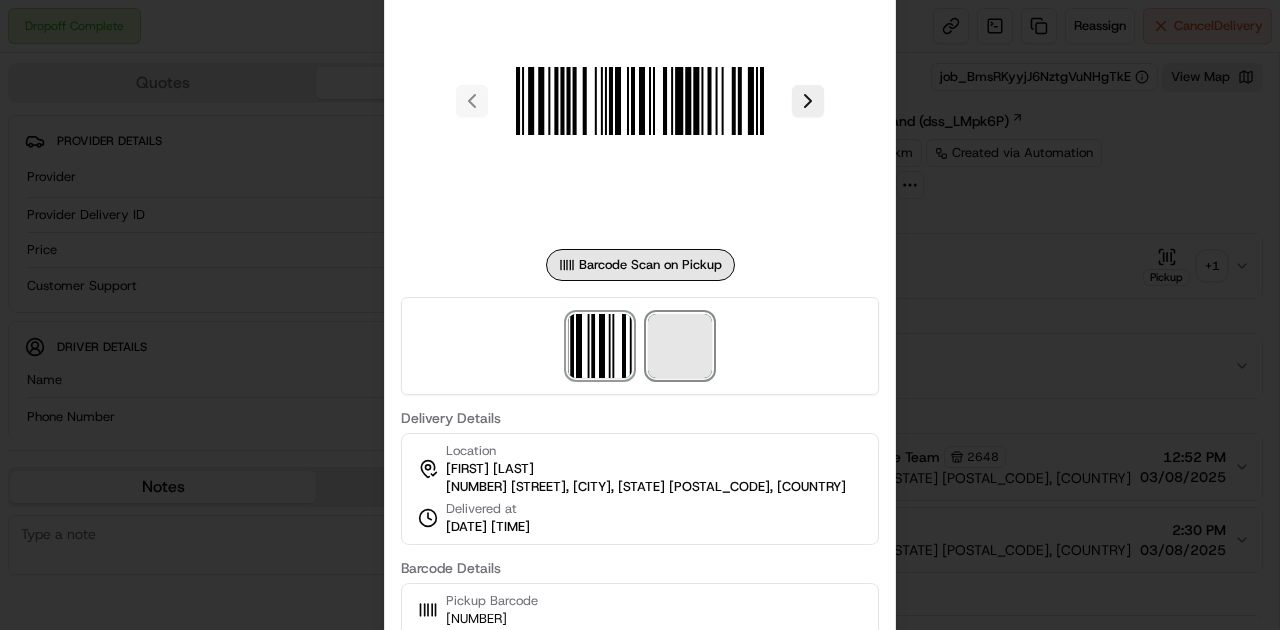 click at bounding box center (680, 346) 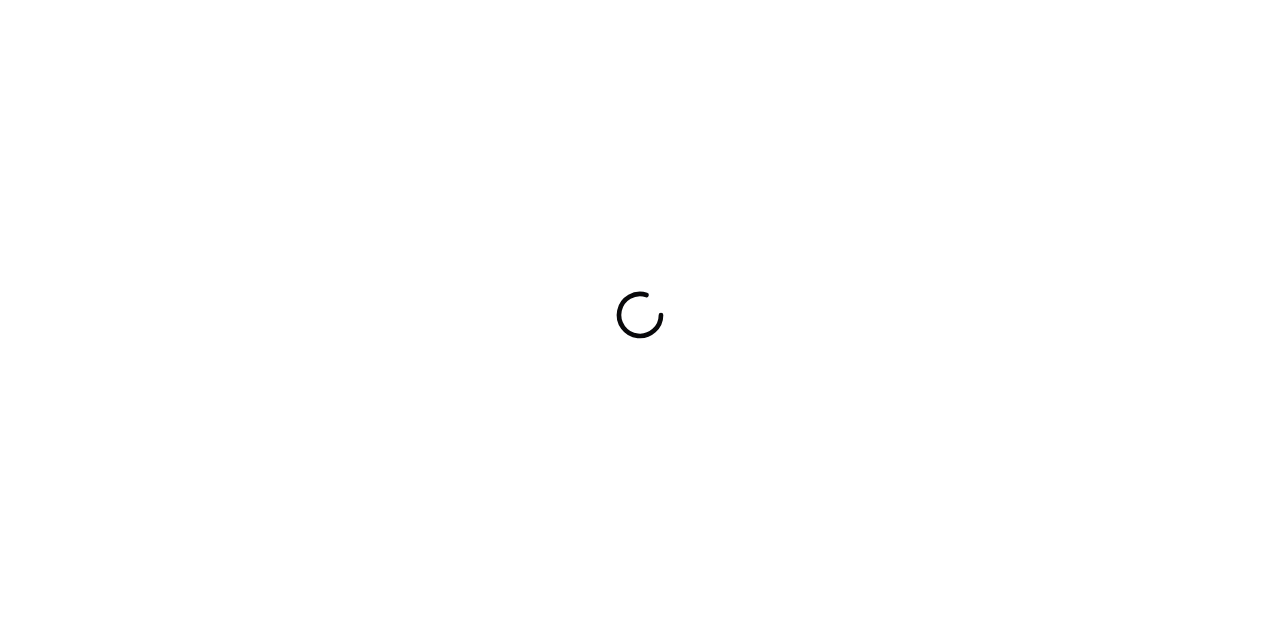 scroll, scrollTop: 0, scrollLeft: 0, axis: both 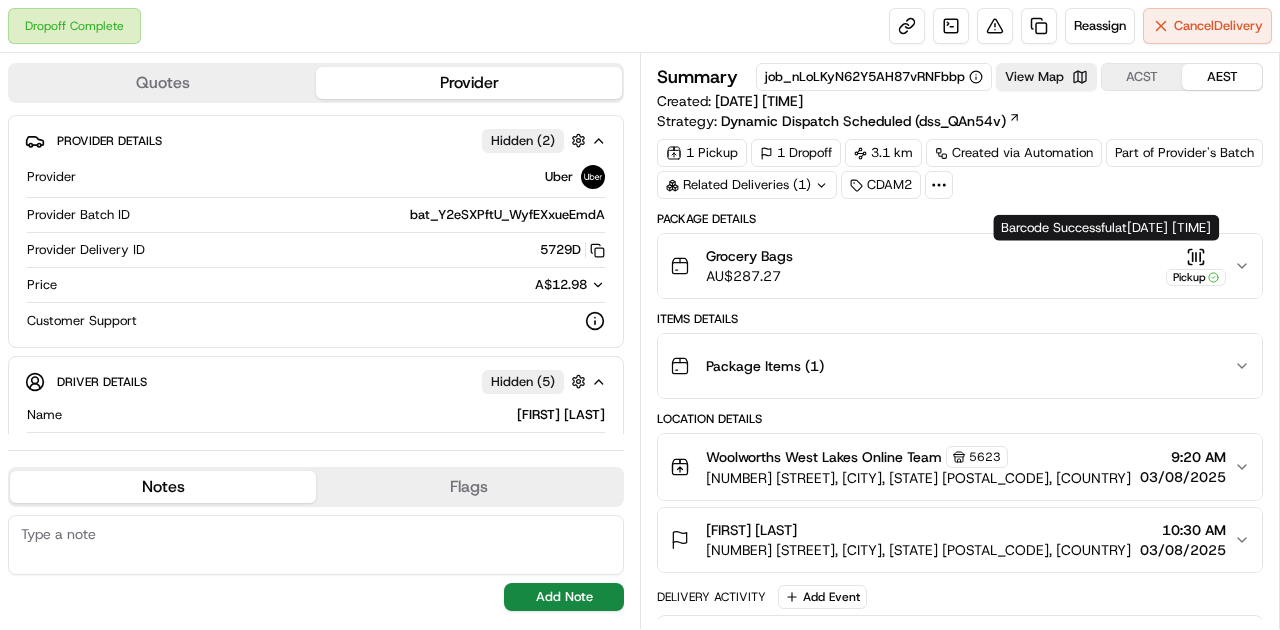 click 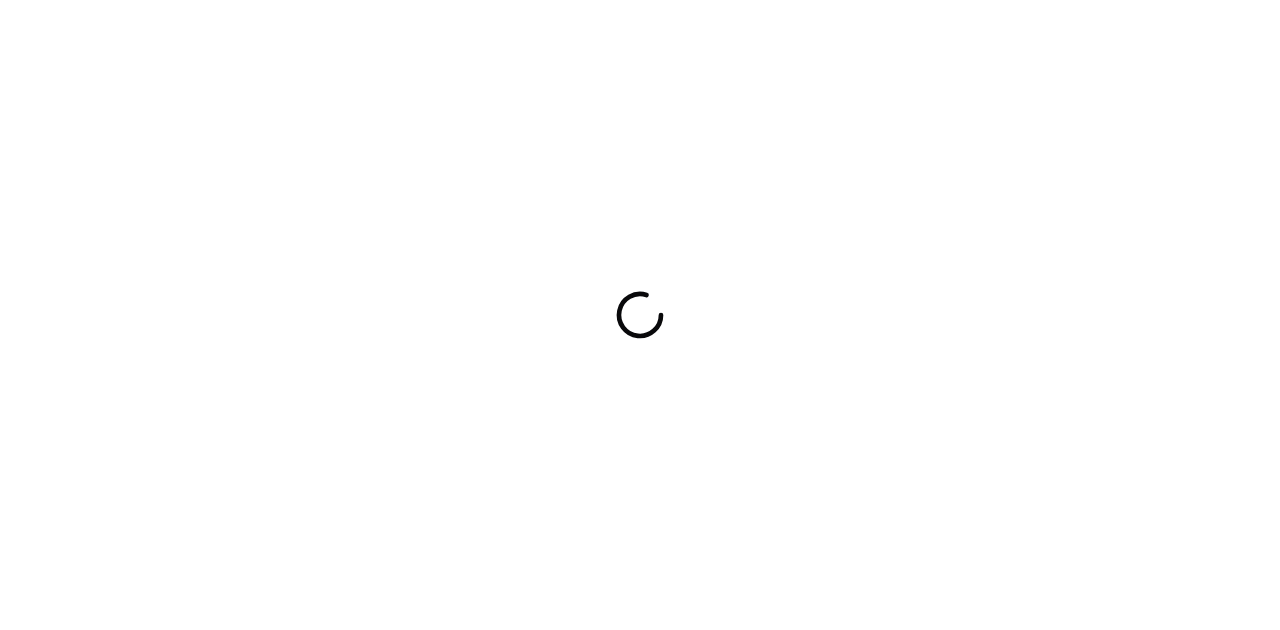 scroll, scrollTop: 0, scrollLeft: 0, axis: both 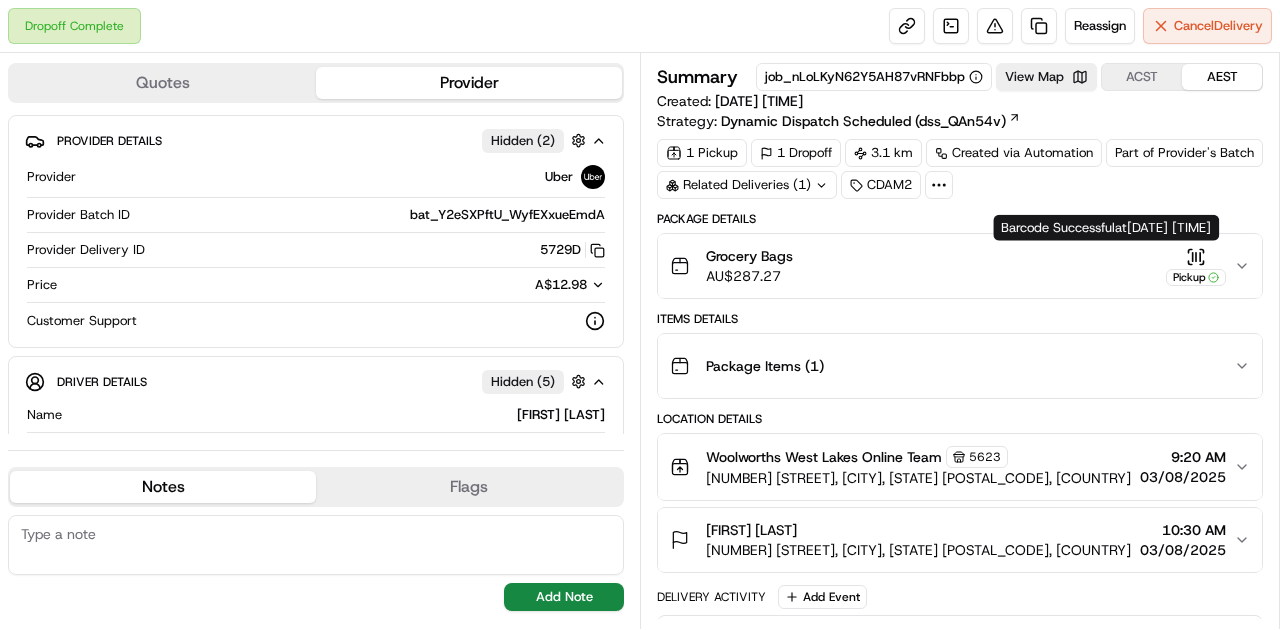click 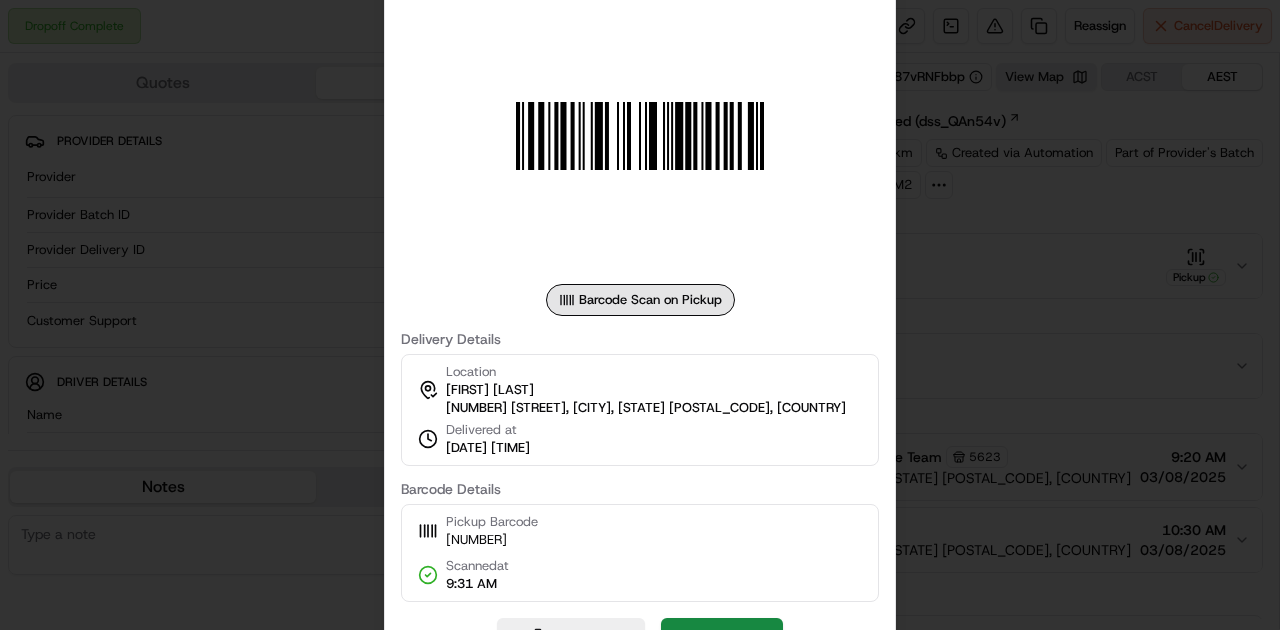 click at bounding box center [640, 315] 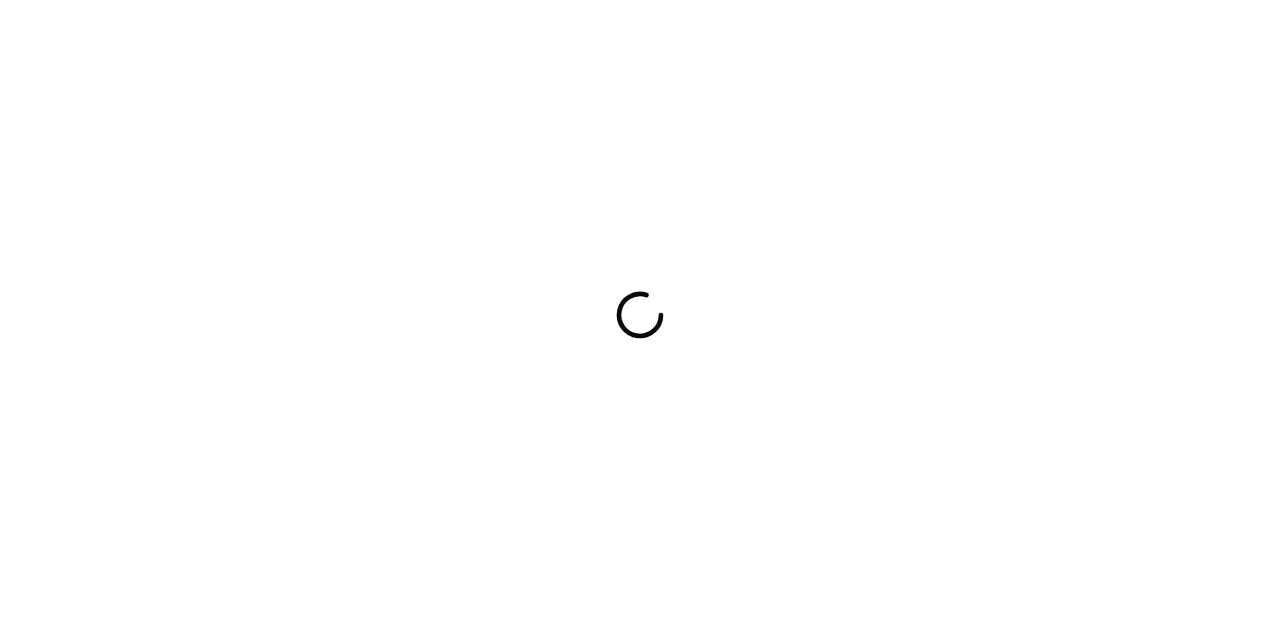 scroll, scrollTop: 0, scrollLeft: 0, axis: both 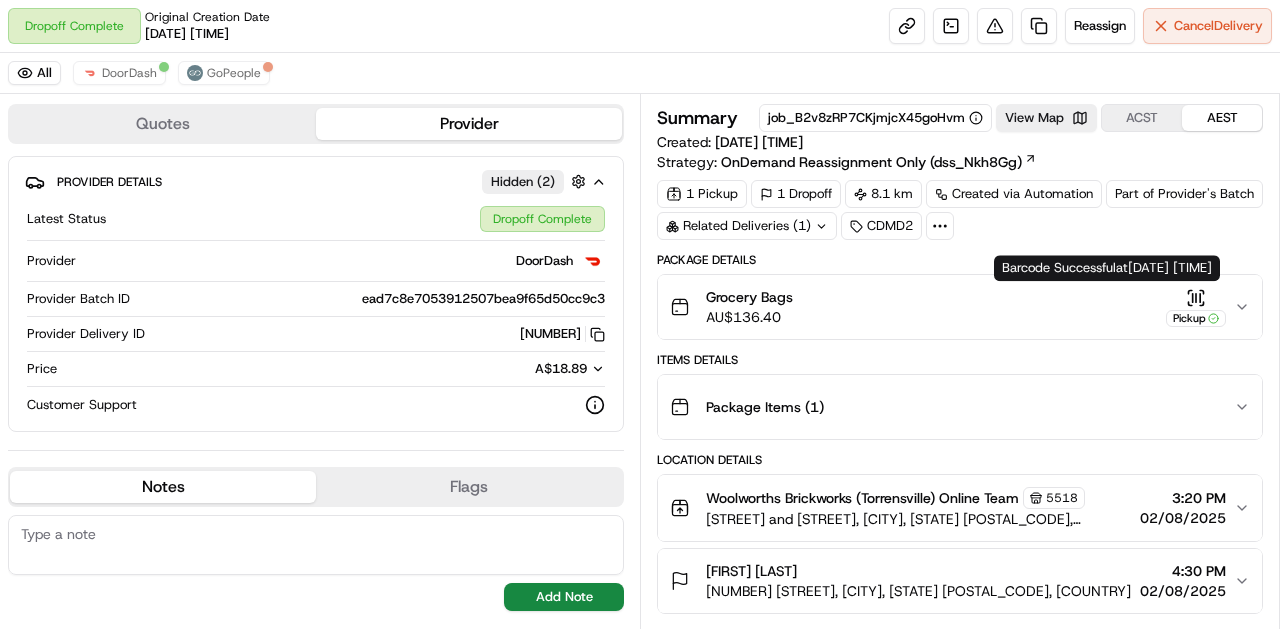 click 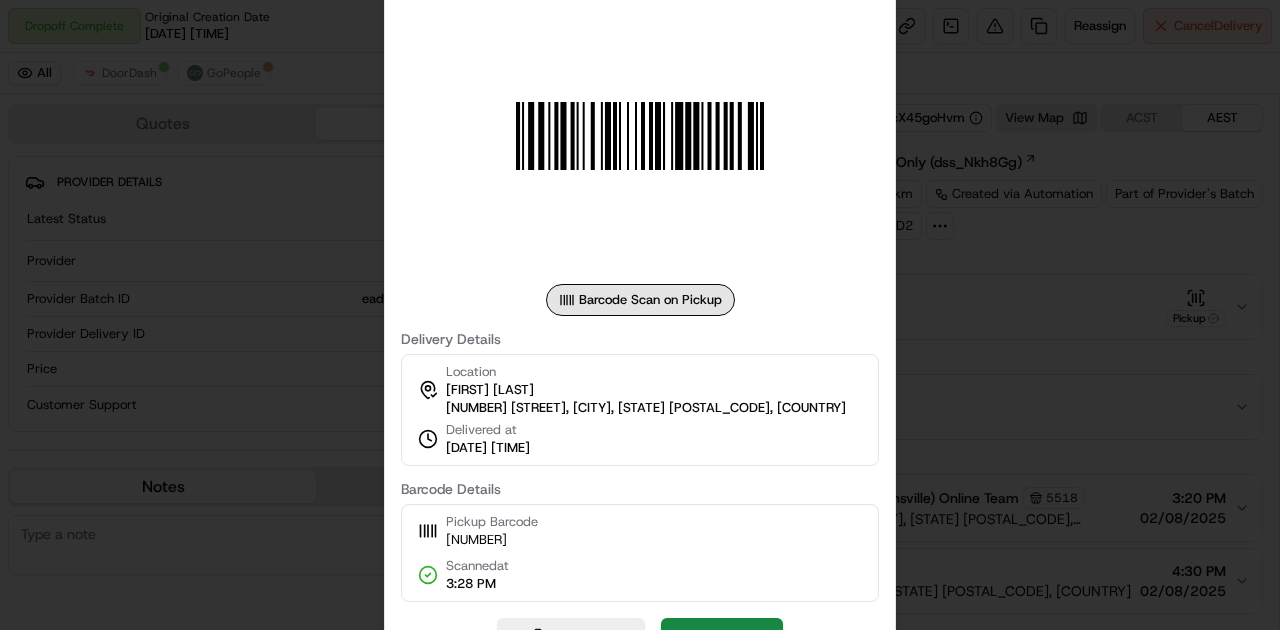 click at bounding box center (640, 315) 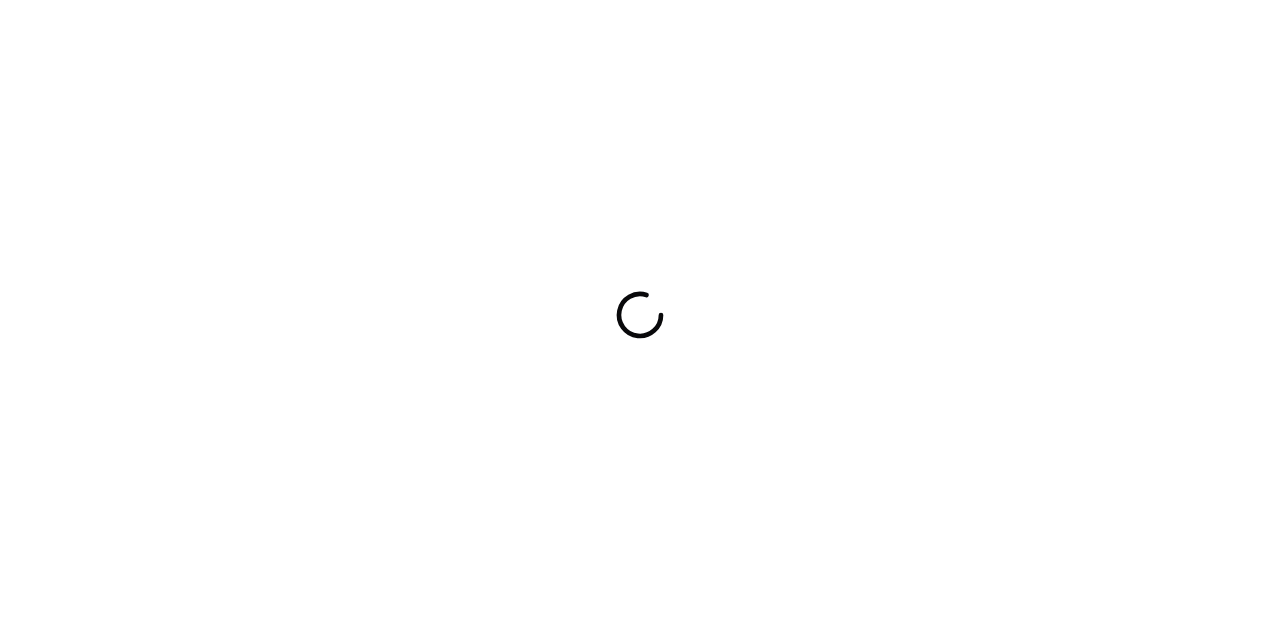 scroll, scrollTop: 0, scrollLeft: 0, axis: both 